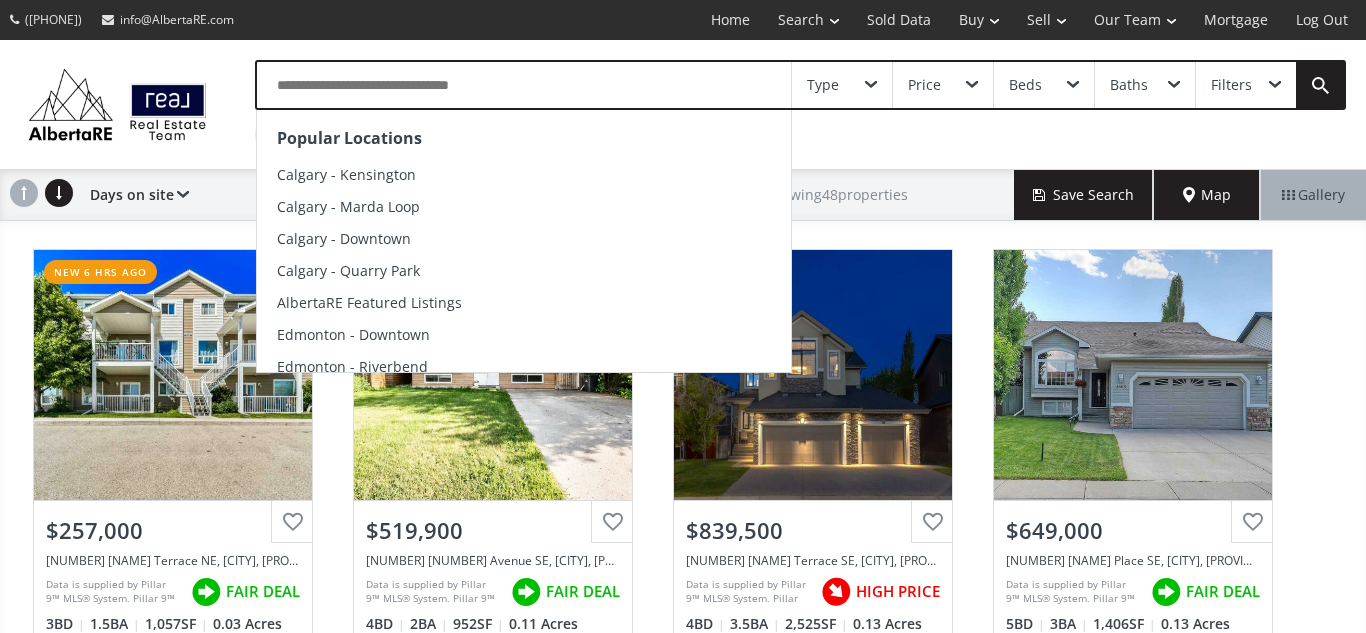 scroll, scrollTop: 0, scrollLeft: 0, axis: both 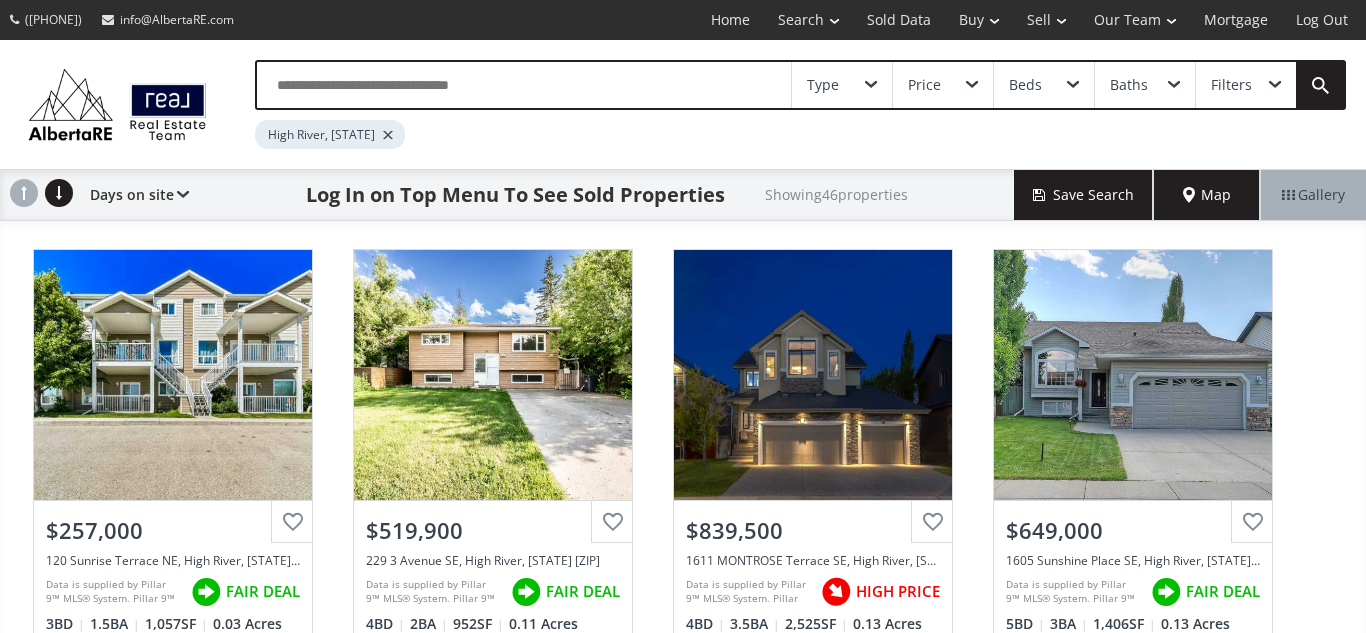 click at bounding box center (524, 85) 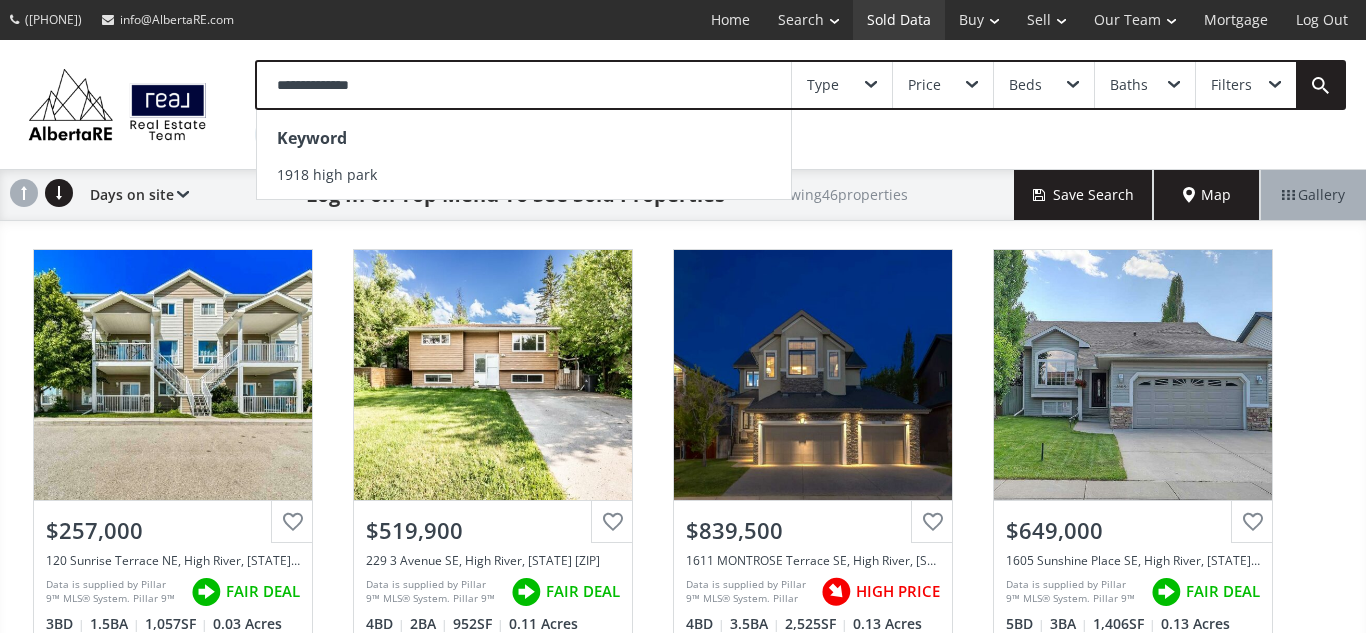 type on "**********" 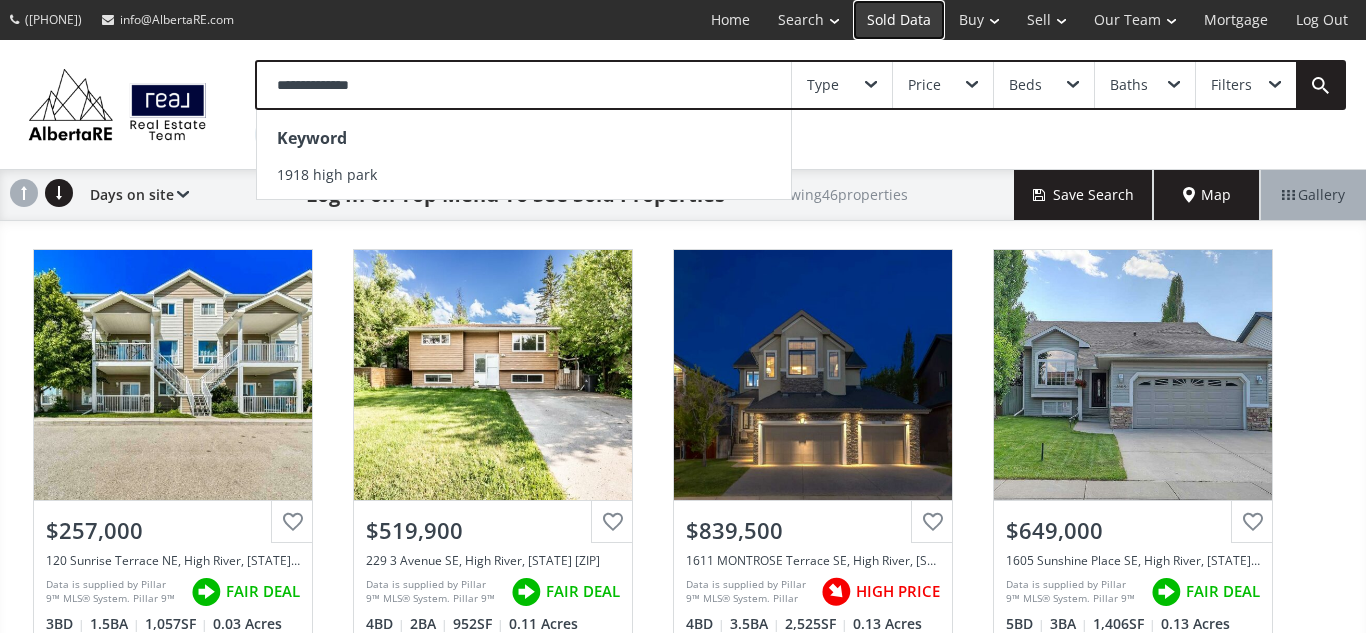 click on "Sold Data" at bounding box center (899, 20) 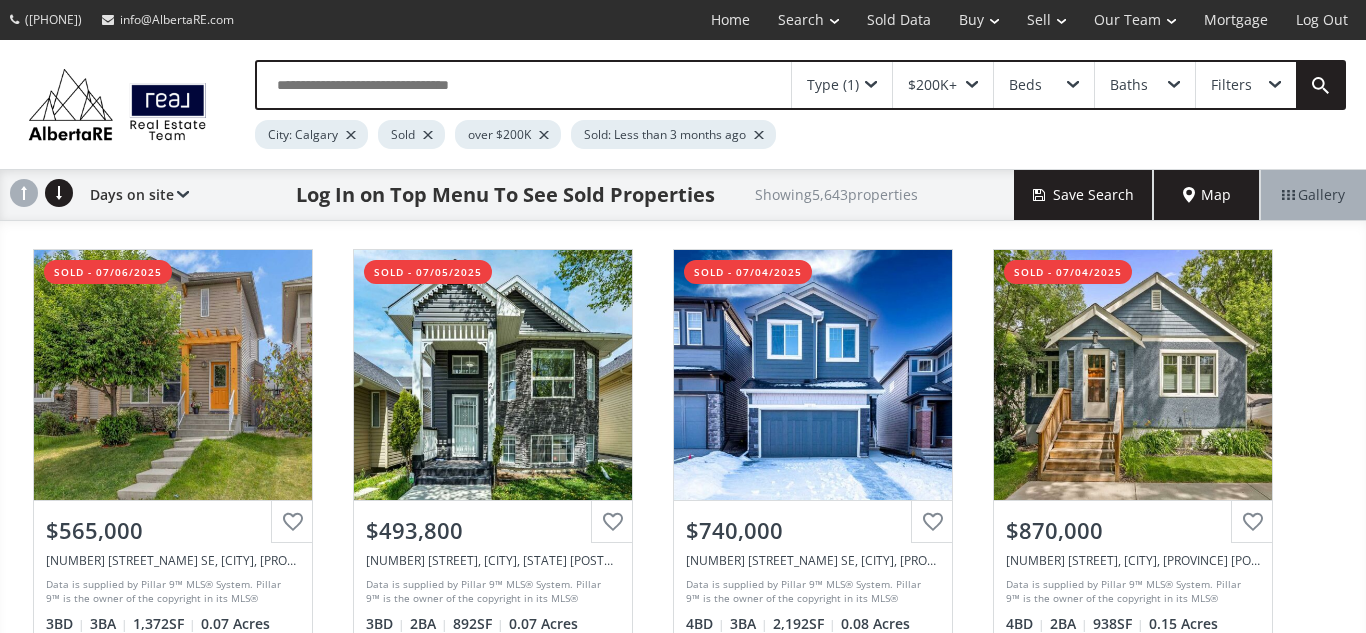 scroll, scrollTop: 0, scrollLeft: 0, axis: both 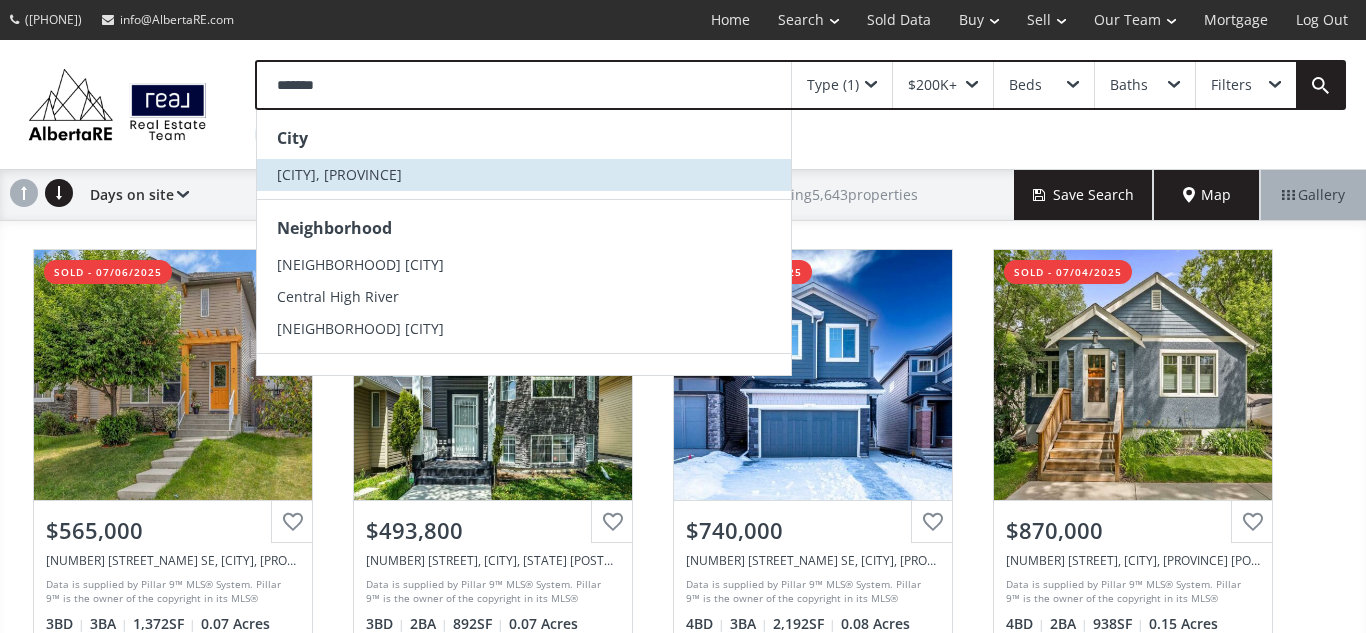 click on "[CITY], [PROVINCE]" at bounding box center [339, 174] 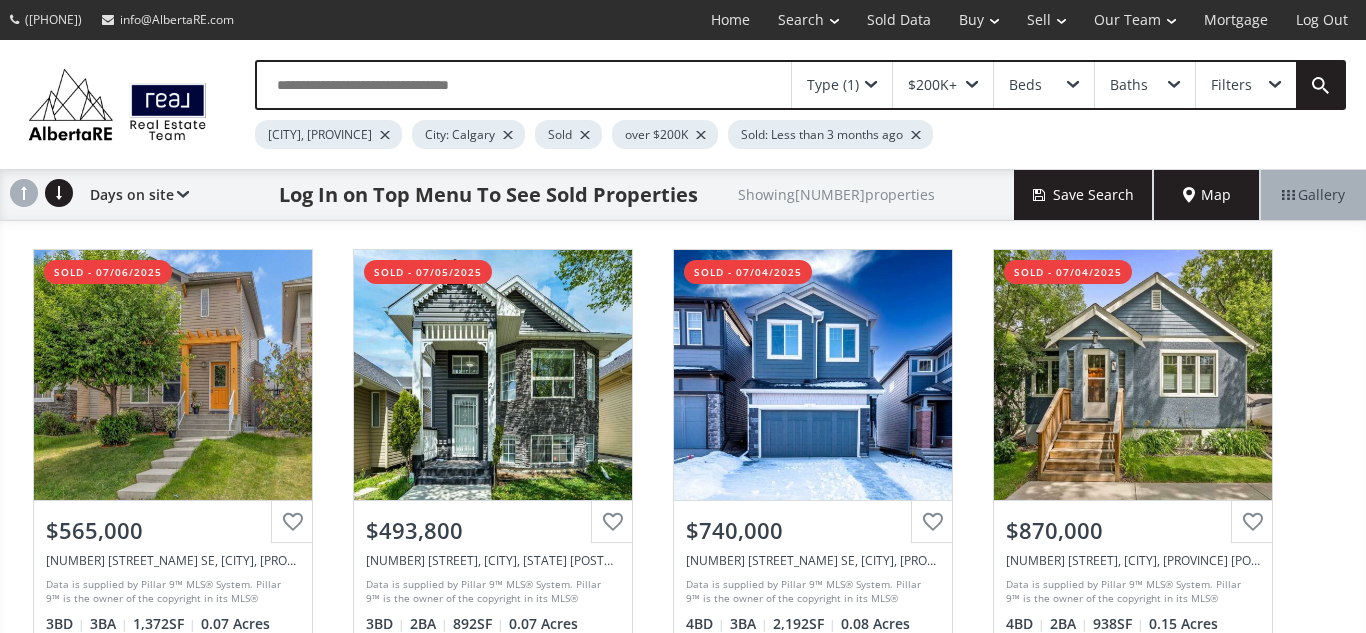 click at bounding box center [508, 135] 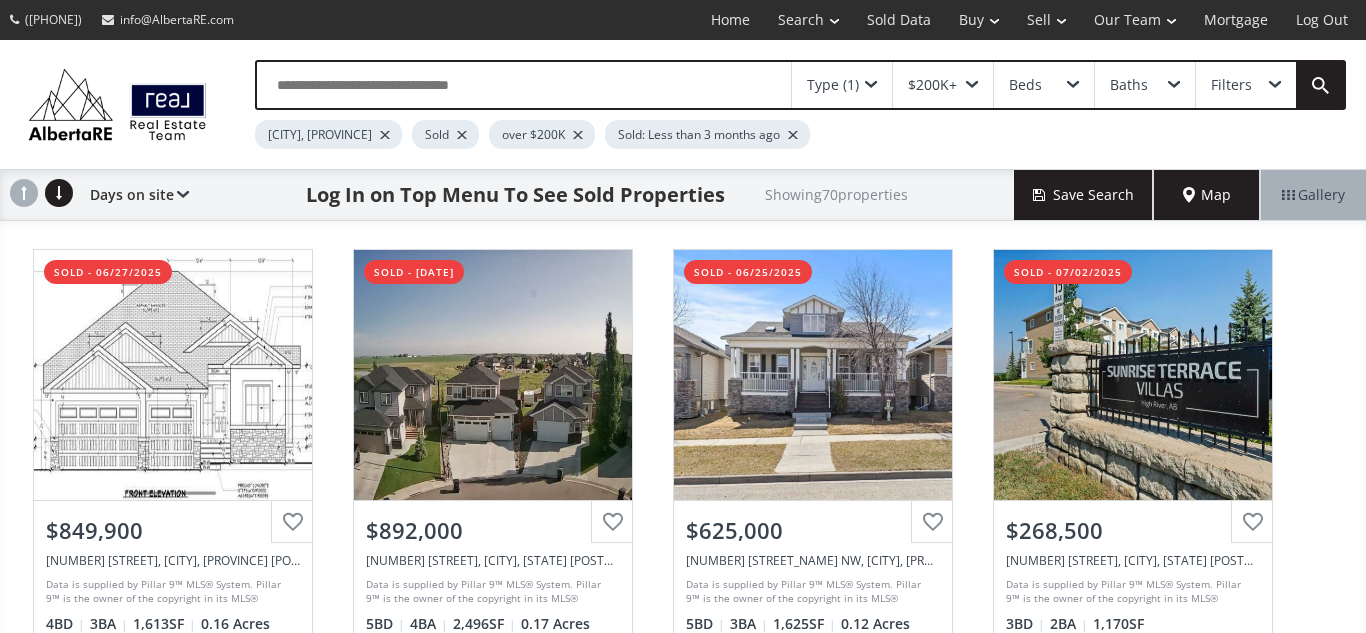 click on "over $200K" at bounding box center (542, 134) 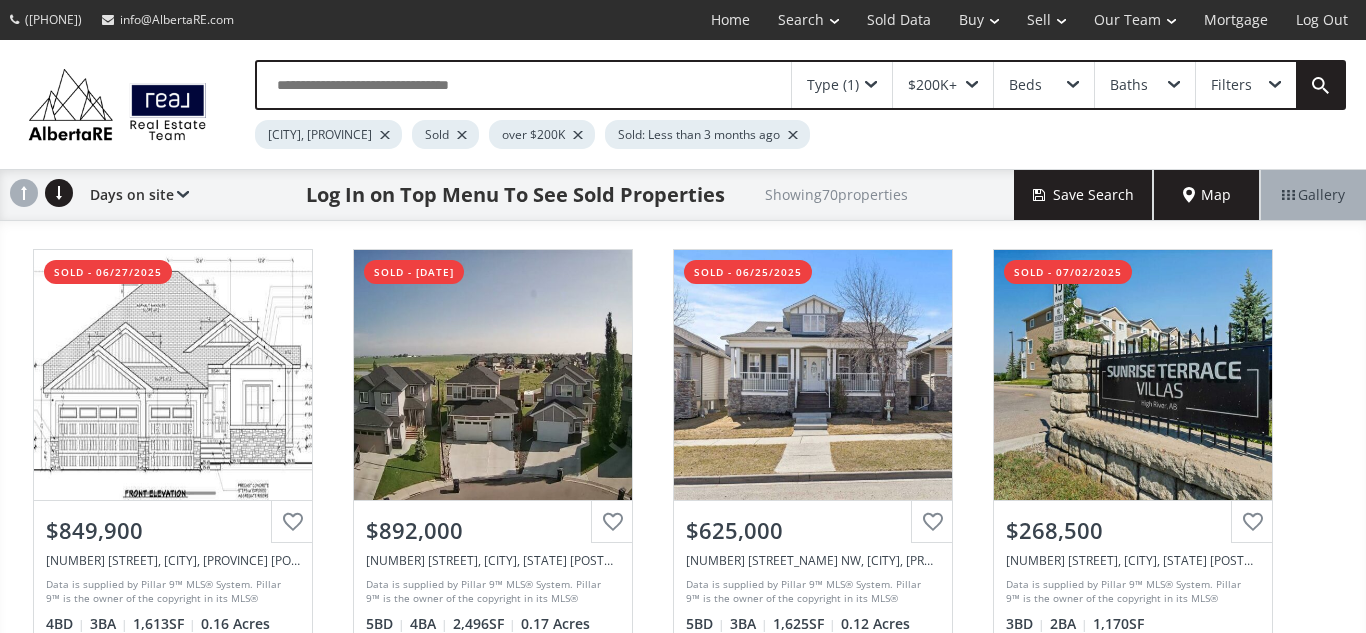 click at bounding box center [578, 135] 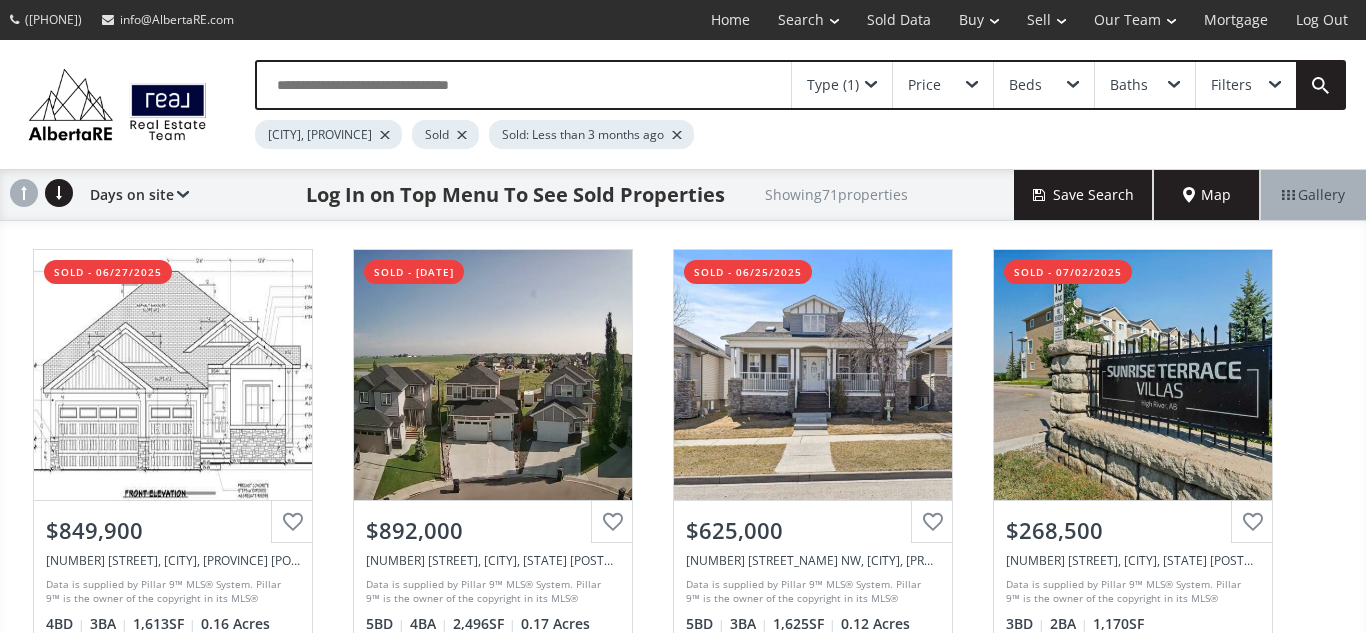 click at bounding box center [524, 85] 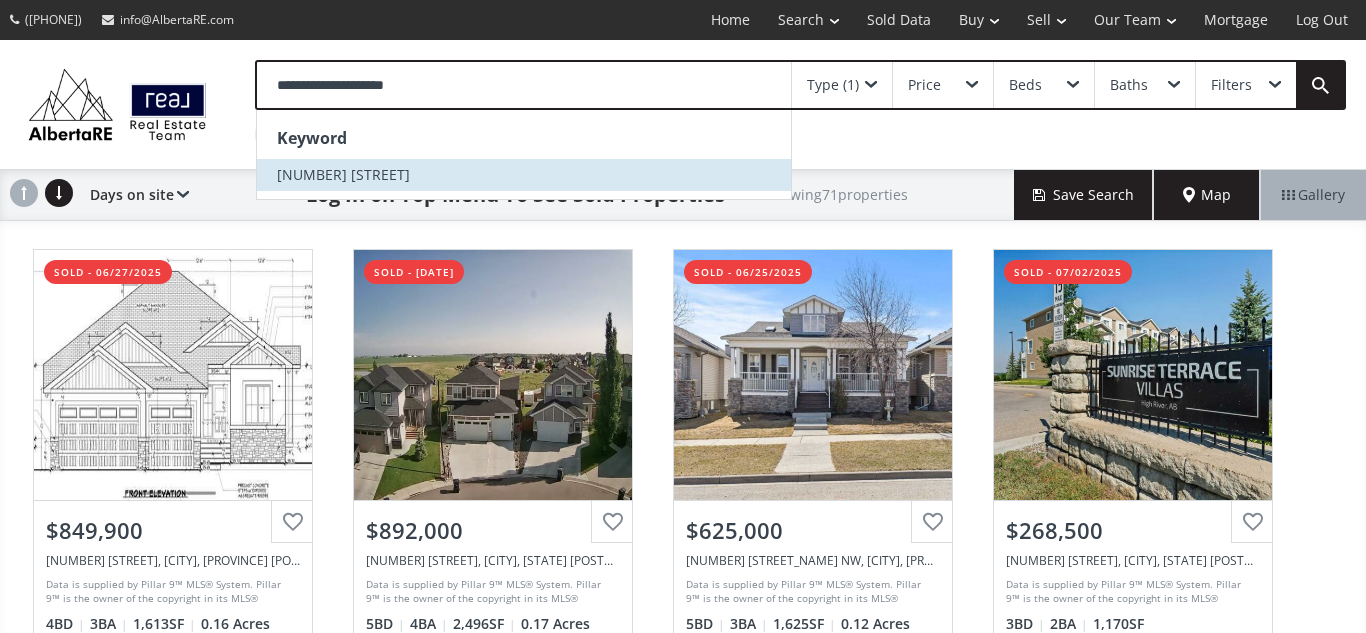 type on "**********" 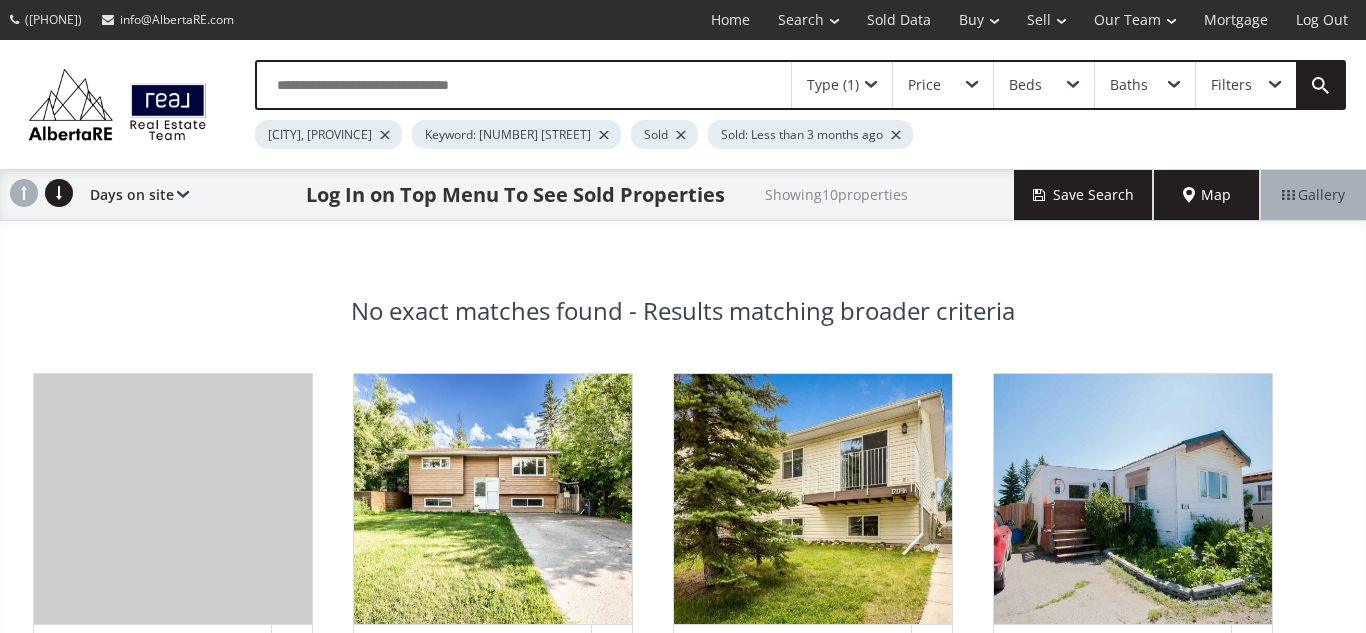 click at bounding box center [871, 85] 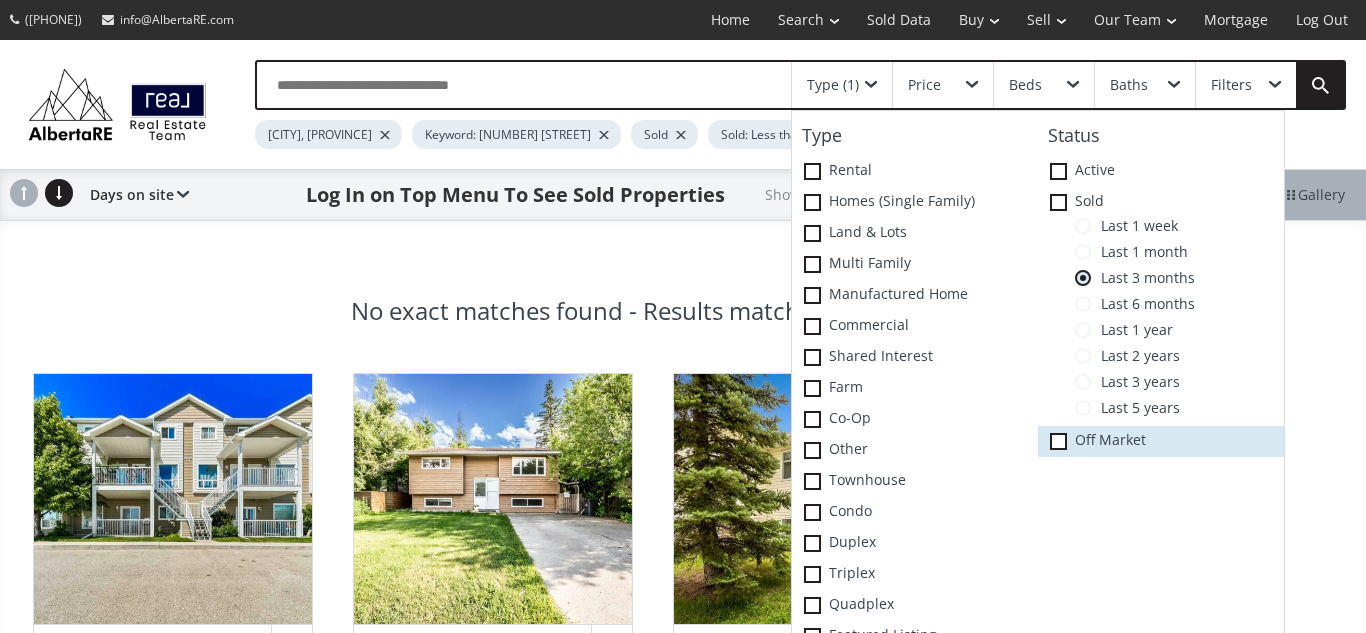 click at bounding box center [812, 171] 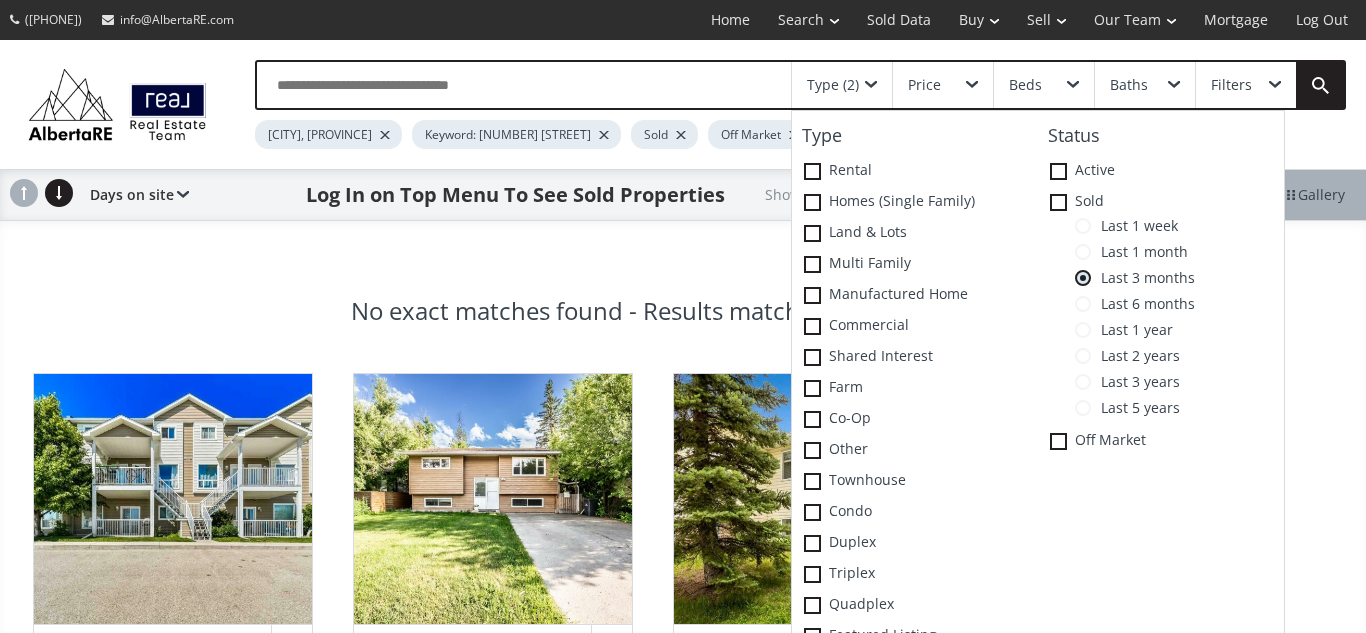 click on "No exact matches found - Results matching broader criteria [STREET] [CITY] [PROVINCE] [POSTAL_CODE] View Photos & Details $[PRICE] [NUMBER] [STREET], [CITY], [PROVINCE] [POSTAL_CODE] Data is supplied by Pillar 9™ MLS® System. Pillar 9™ is the owner of the copyright in its MLS® System. Data is deemed reliable but is not guaranteed accurate by Pillar 9™. The trademarks MLS®, Multiple Listing Service® and the associated logos are owned by The Canadian Real Estate Association (CREA) and identify the quality of services provided by real estate professionals who are members of CREA. Used under license.
Last updated: [DATE] [TIME] FAIR DEAL [NUMBER] BD [NUMBER] BA [NUMBER] SF [NUMBER] Acres [STREET] [CITY] [PROVINCE] [POSTAL_CODE] View Photos & Details $[PRICE] [NUMBER] [STREET], [CITY], [PROVINCE] [POSTAL_CODE] FAIR DEAL [NUMBER] BD [NUMBER] BA [NUMBER] SF [NUMBER] Acres [STREET] [CITY] [PROVINCE] [POSTAL_CODE] View Photos & Details $[PRICE] [NUMBER] [STREET] [CITY] [PROVINCE] NO PRICE ANALYSIS [NUMBER] BD [NUMBER] BA [NUMBER] SF [NUMBER] Acres [PROVINCE] [PROVINCE]" at bounding box center [683, 1001] 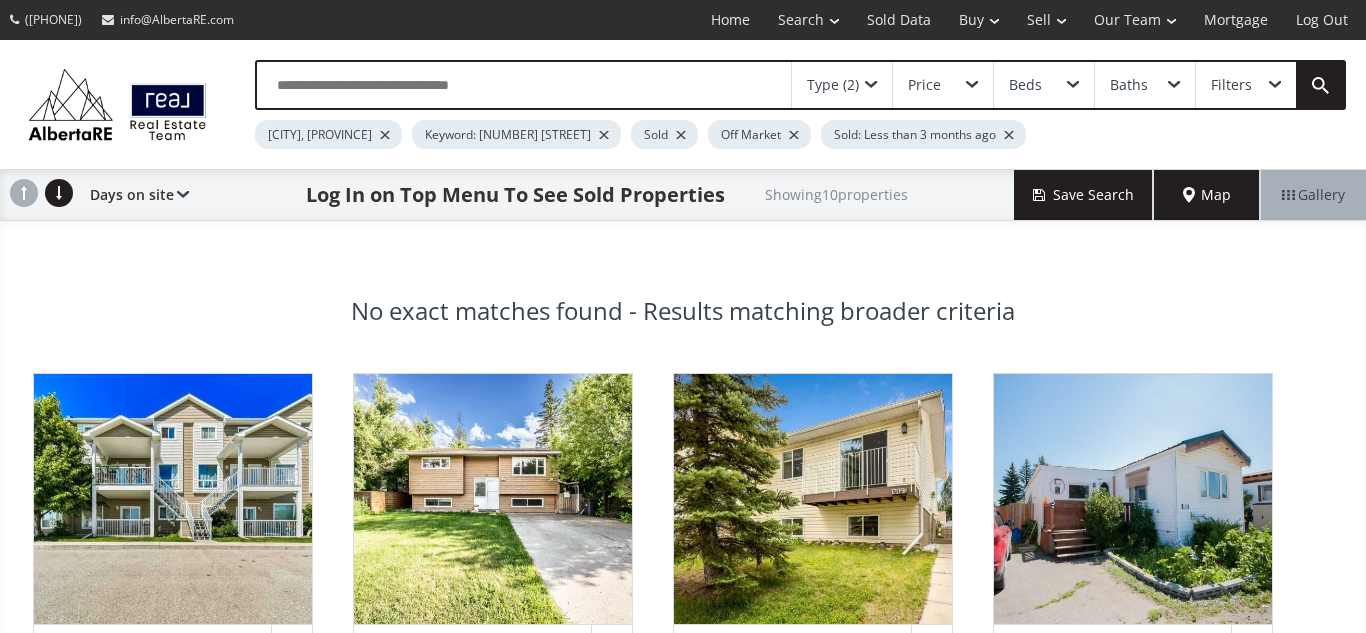 click at bounding box center (1009, 135) 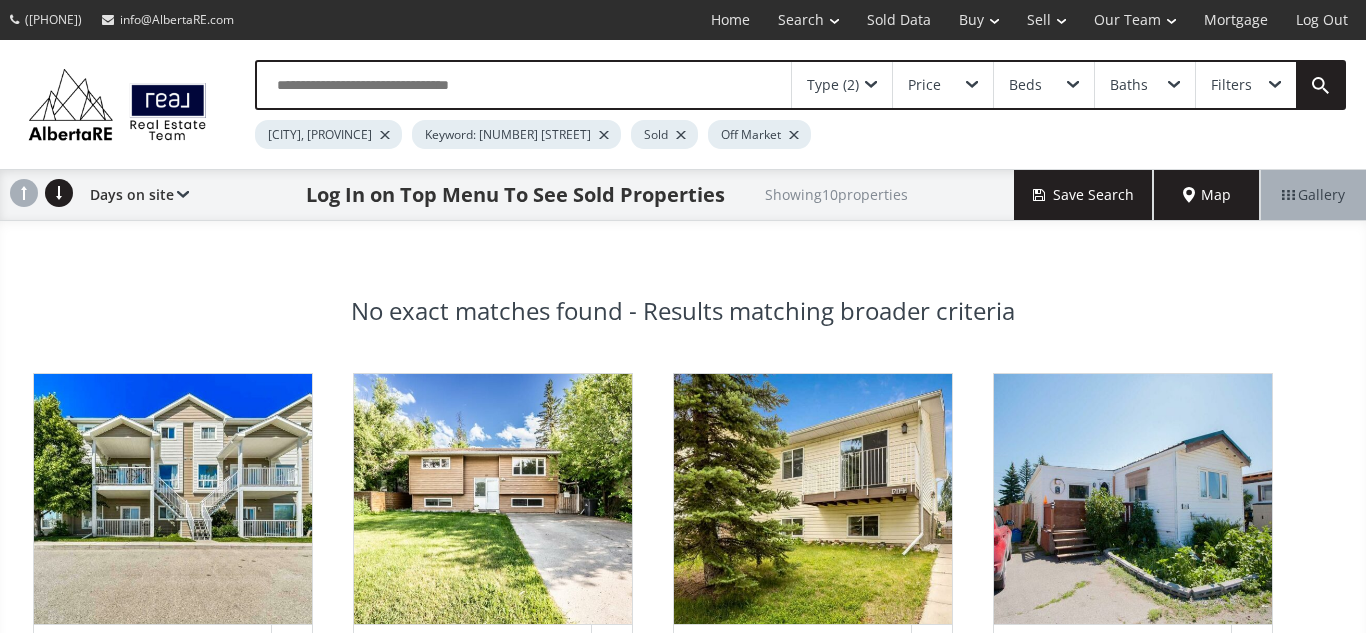 click at bounding box center (681, 135) 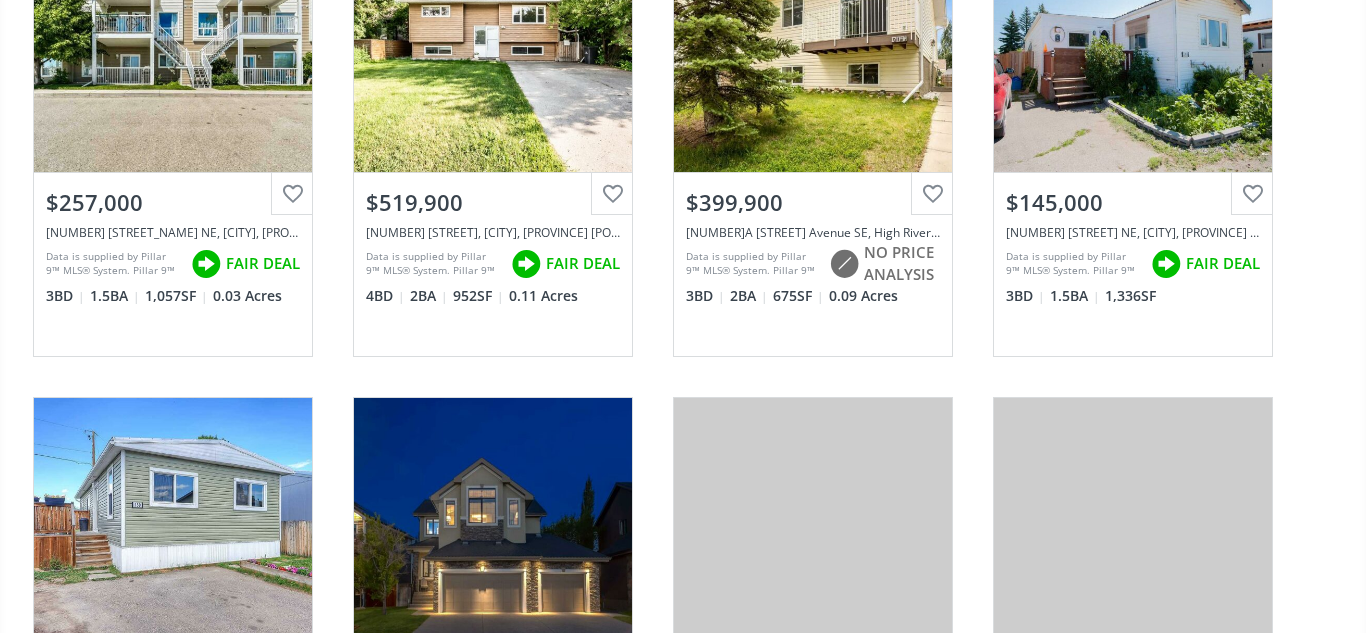 scroll, scrollTop: 460, scrollLeft: 0, axis: vertical 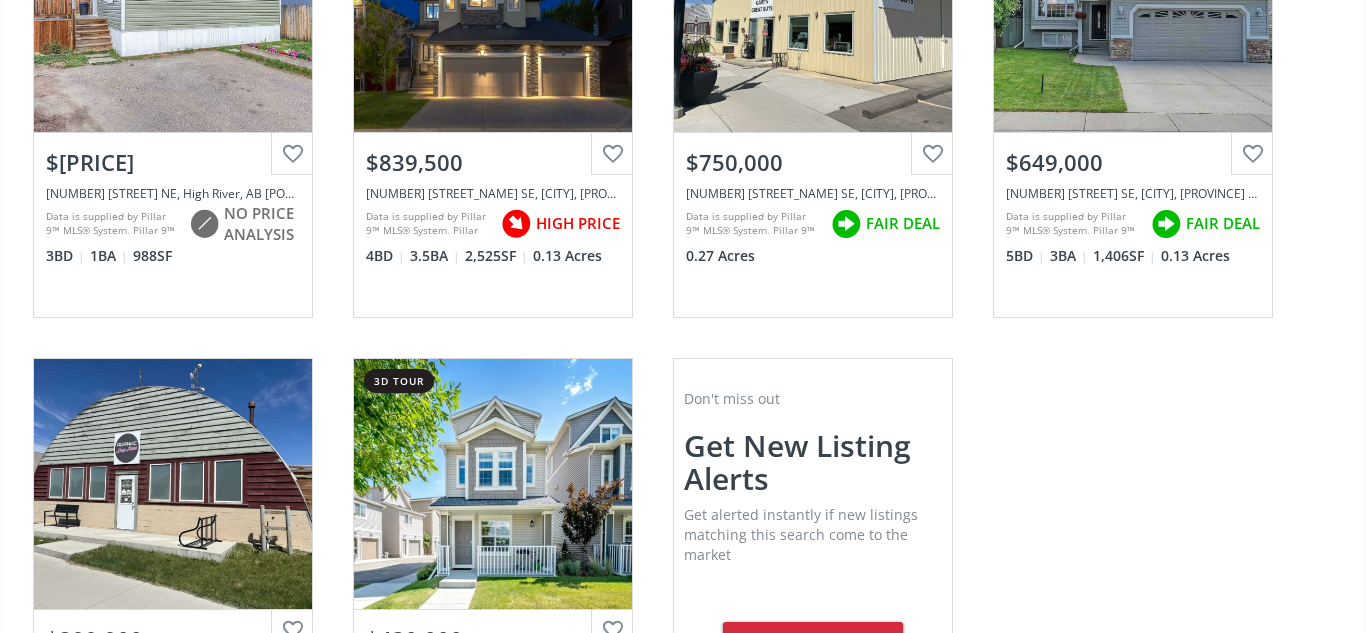 click on "[STREET_NAME] Terrace NE High River AB [POSTAL CODE] View Photos & Details $[PRICE] [NUMBER] [STREET_NAME] Terrace NE, High River, AB [POSTAL CODE] FAIR DEAL 3 BD 1.5 BA 1,057 SF 0.03 Acres 3 Avenue SE High River AB [POSTAL CODE] View Photos & Details $[PRICE] [NUMBER] [NUMBER] Avenue SE, High River, AB [POSTAL CODE] FAIR DEAL 4 BD 2 BA 952 SF 0.11 Acres 7th Avenue SE High River AB [POSTAL CODE] View Photos & Details $[PRICE] [NUMBER]A [STREET_NAME] Avenue SE, High River, AB [POSTAL CODE] NO PRICE ANALYSIS 3 BD 2 BA 675 SF 0.09 Acres Polar Avenue NE High River AB [POSTAL CODE] View Photos & Details $[PRICE] FAIR DEAL 3" at bounding box center [683, 99] 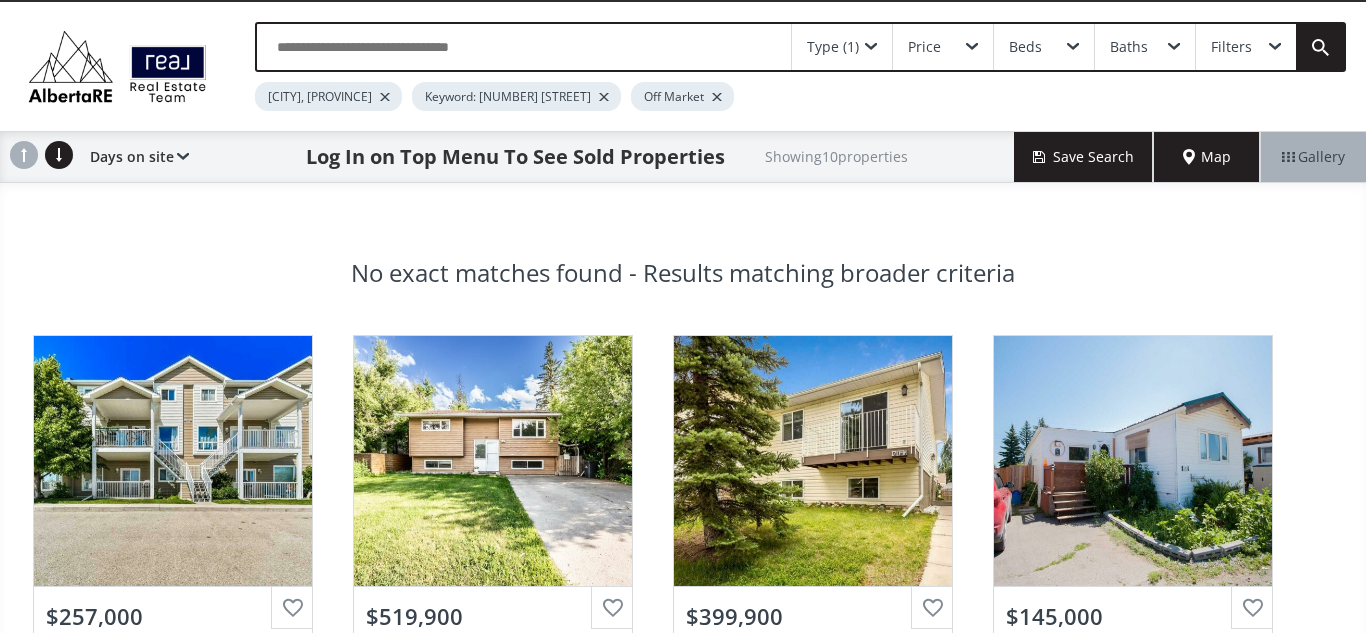 scroll, scrollTop: 35, scrollLeft: 0, axis: vertical 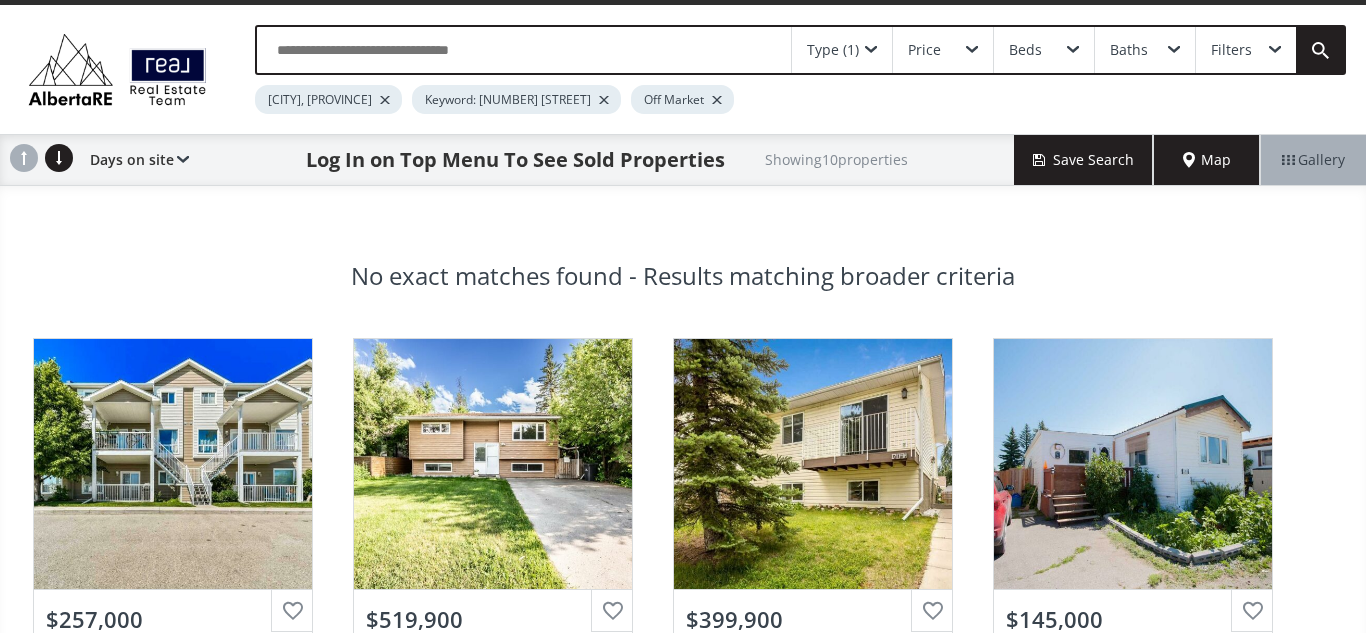 click at bounding box center [604, 100] 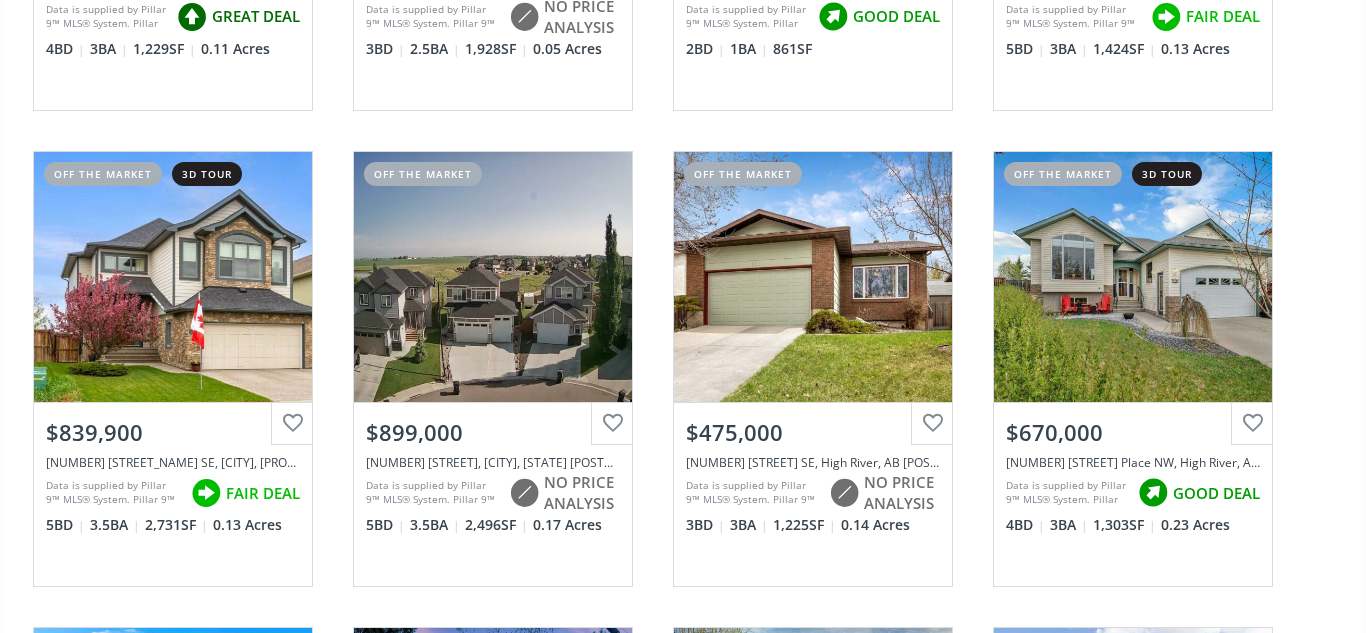 scroll, scrollTop: 2483, scrollLeft: 0, axis: vertical 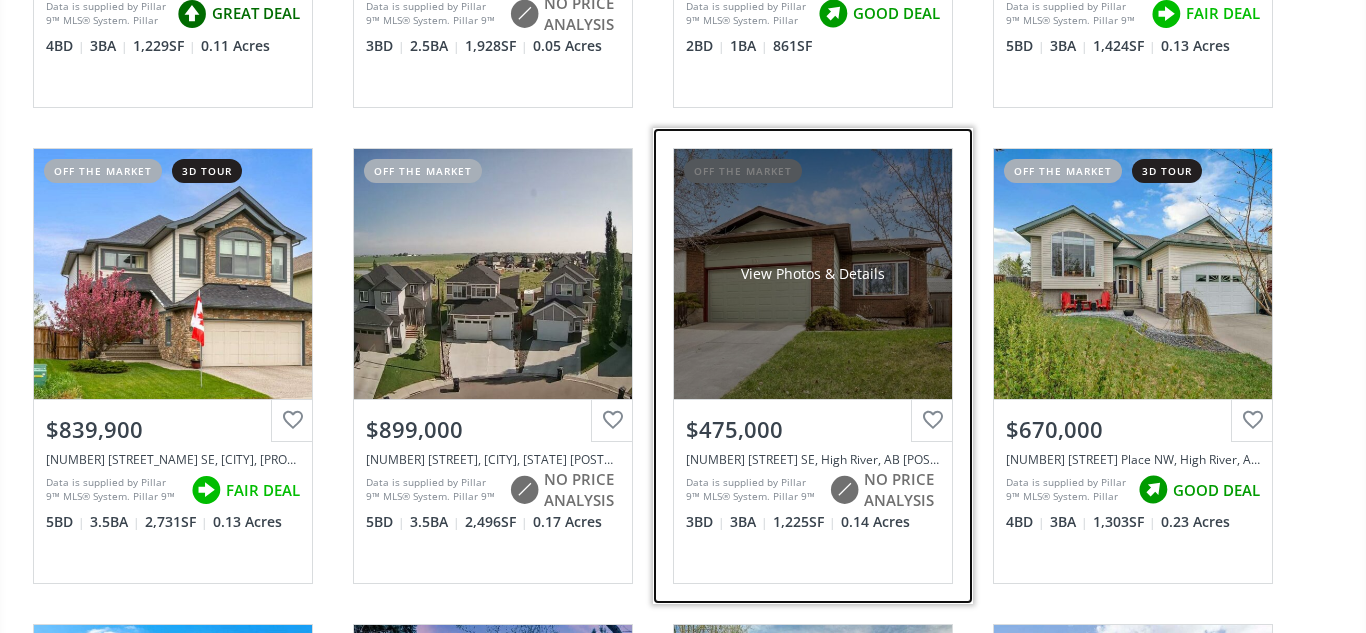 click on "View Photos & Details" at bounding box center (813, 274) 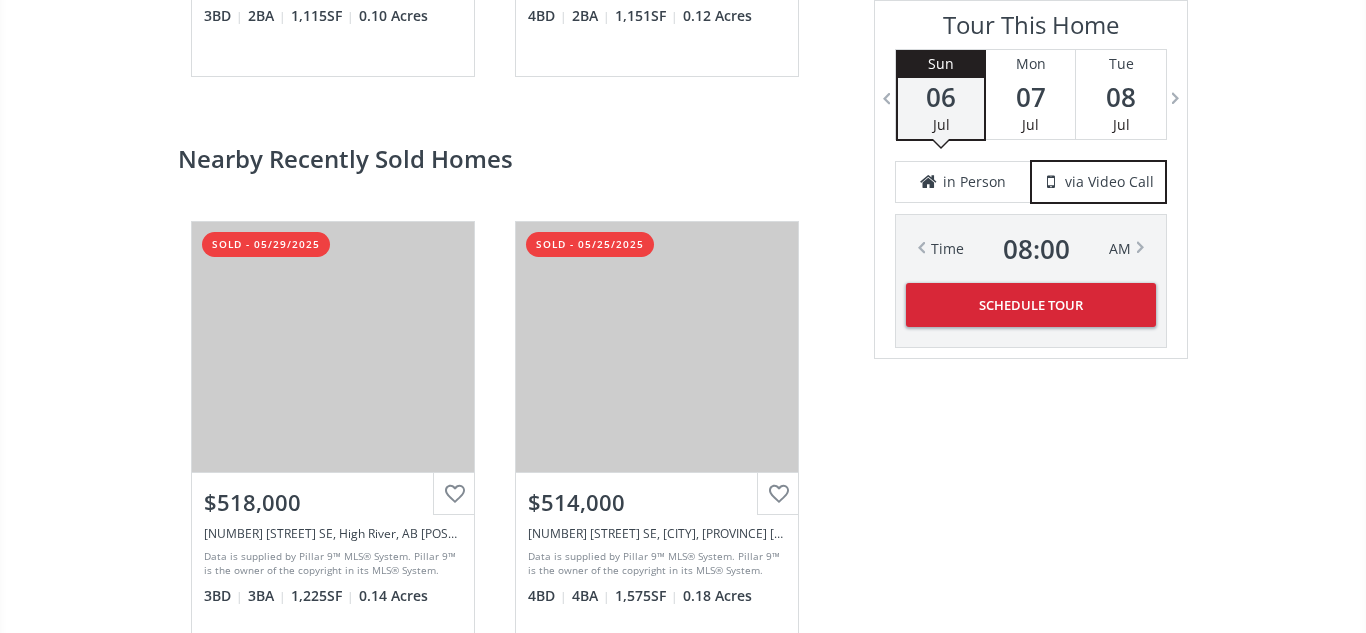scroll, scrollTop: 3729, scrollLeft: 0, axis: vertical 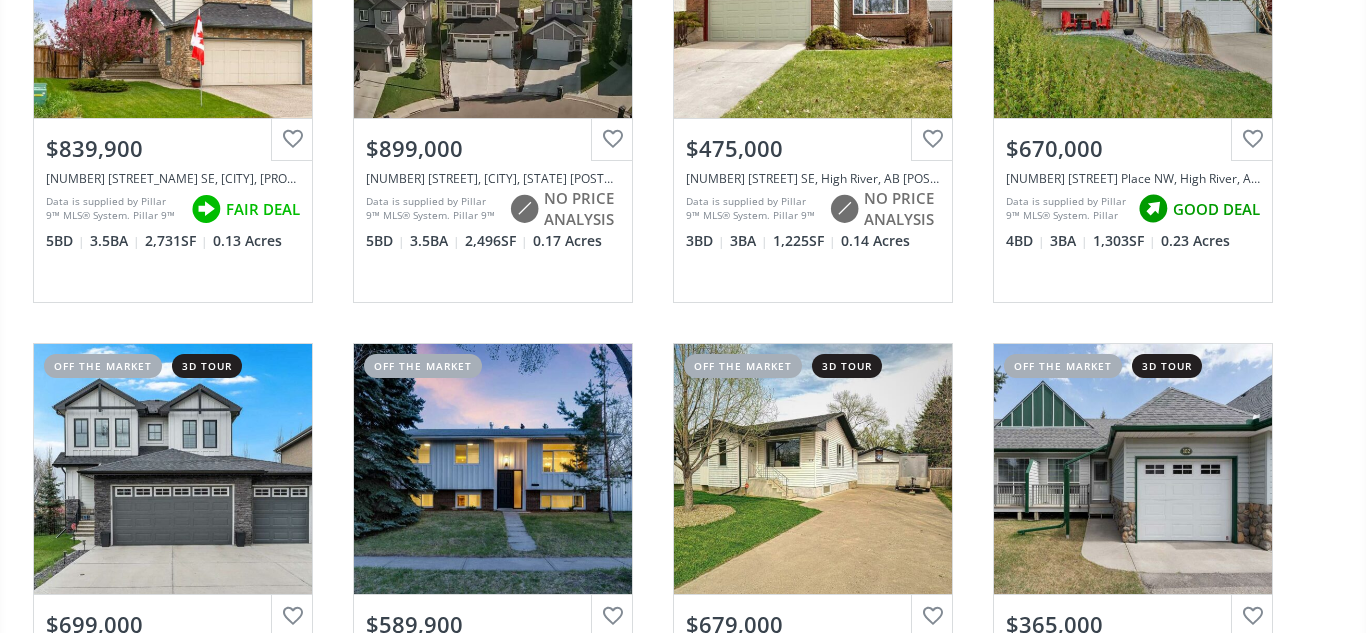 click on "[NEIGHBORHOOD] [STREET] [CITY] [PROVINCE] [POSTAL_CODE] off the market 3d tour View Photos & Details $[PRICE] [NUMBER] [STREET], [CITY], [PROVINCE] [POSTAL_CODE] Data is supplied by Pillar 9™ MLS® System. Pillar 9™ is the owner of the copyright in its MLS® System. Data is deemed reliable but is not guaranteed accurate by Pillar 9™. The trademarks MLS®, Multiple Listing Service® and the associated logos are owned by The Canadian Real Estate Association (CREA) and identify the quality of services provided by real estate professionals who are members of CREA. Used under license.
Last updated: [DATE] [TIME] GOOD DEAL [NUMBER] BD [NUMBER] BA [NUMBER] SF [NUMBER] Acres [STREET] [CITY] [PROVINCE] [POSTAL_CODE] off the market 3d tour View Photos & Details $[PRICE] [NUMBER] [STREET] [CITY], [PROVINCE] [POSTAL_CODE] FAIR DEAL [NUMBER] BD [NUMBER] BA [NUMBER] SF [NUMBER] Acres [STREET] [CITY] [PROVINCE] [POSTAL_CODE] off the market video tour View Photos & Details $[PRICE] [NUMBER] [NUMBER] Street [CITY] [PROVINCE] [POSTAL_CODE] NO PRICE ANALYSIS [NUMBER] BD [NUMBER] BA [NUMBER] SF [NUMBER] Acres [PROVINCE]" at bounding box center [683, -630] 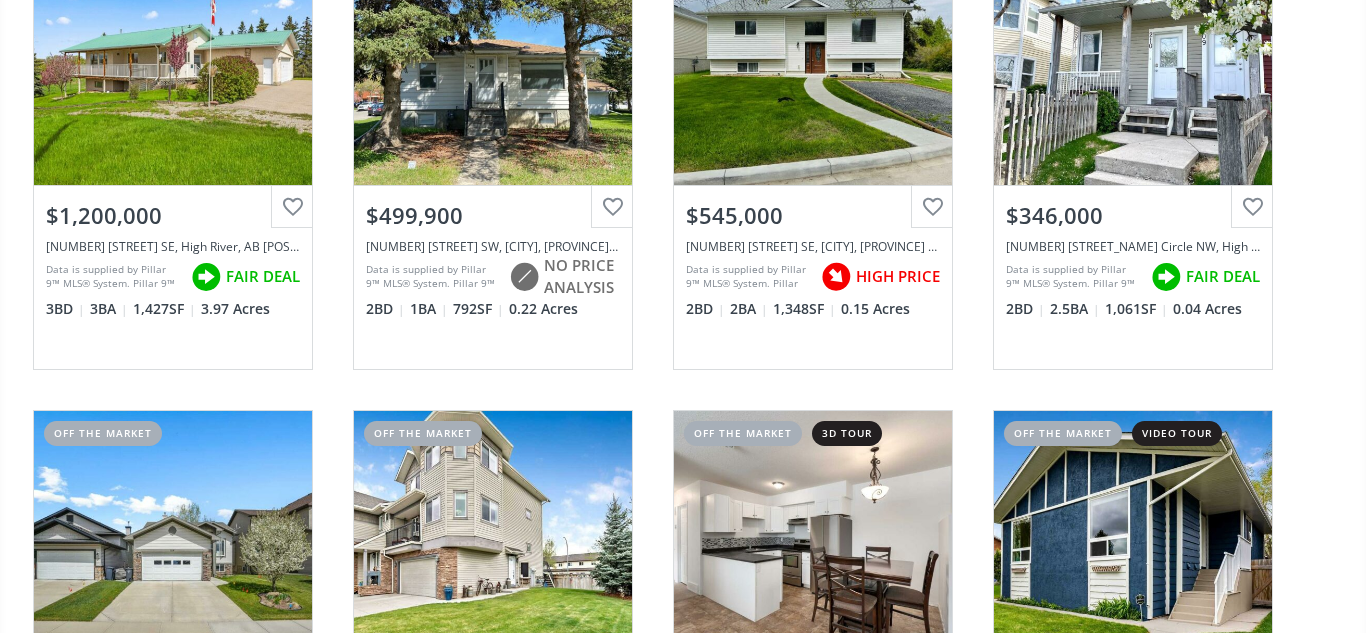 scroll, scrollTop: 0, scrollLeft: 0, axis: both 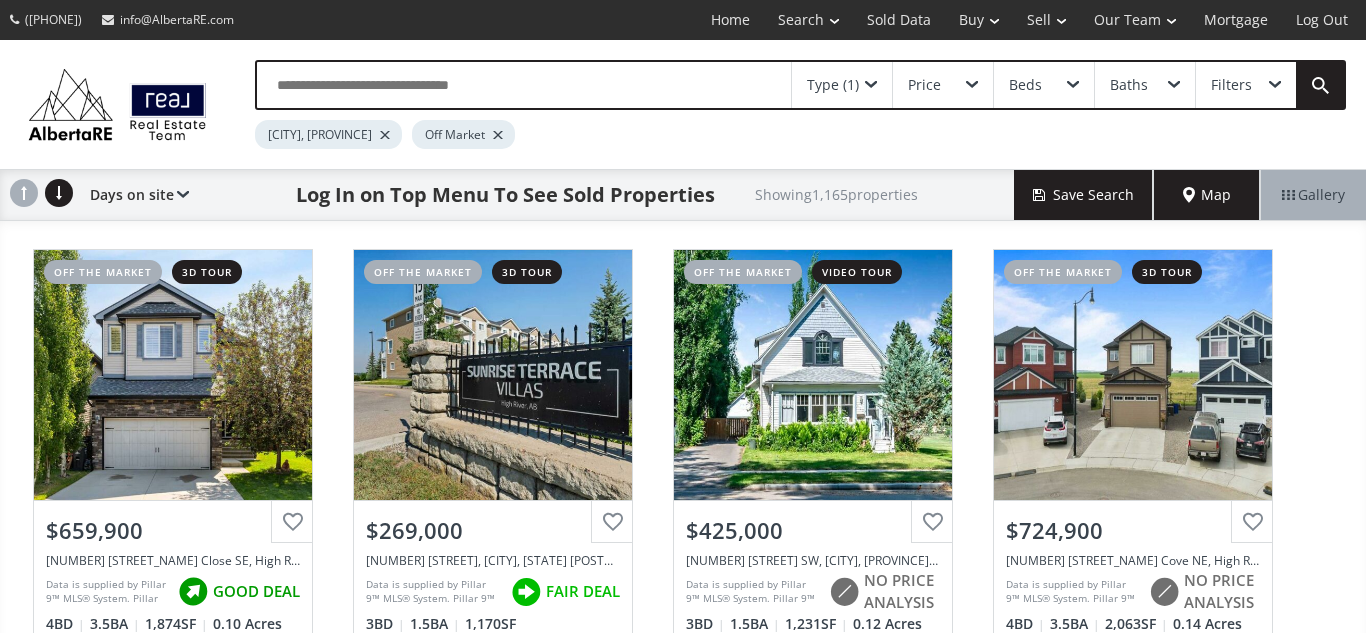 click at bounding box center [498, 135] 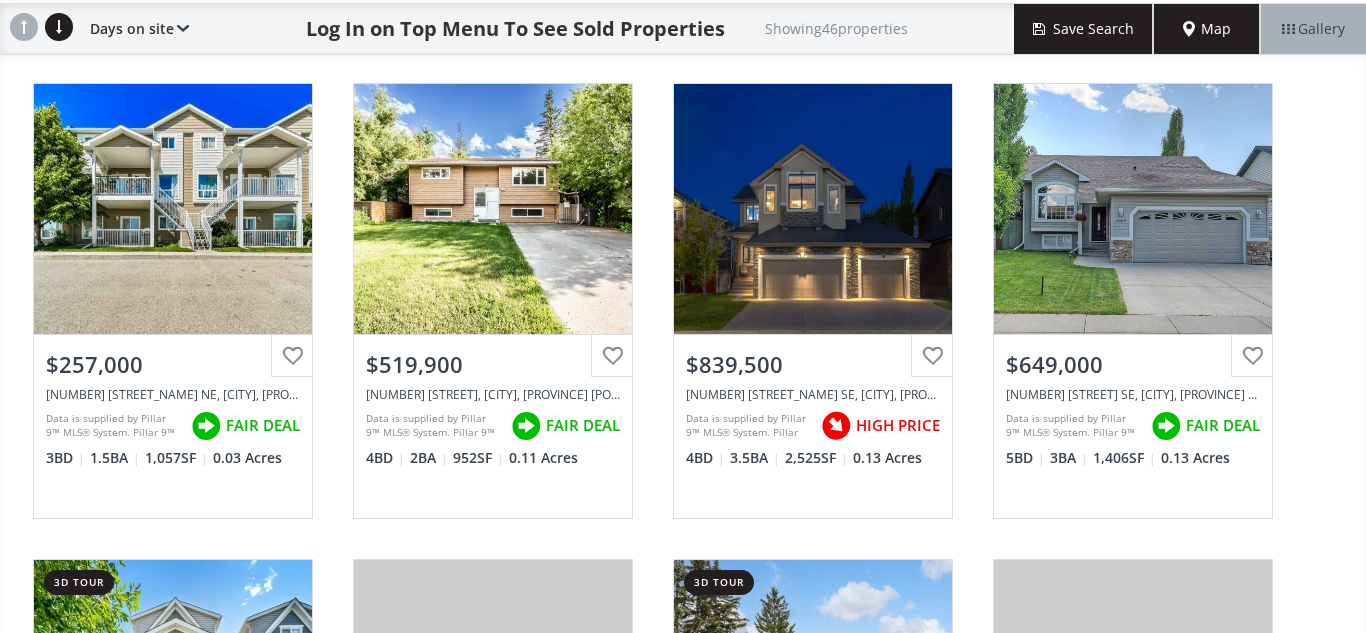 scroll, scrollTop: 0, scrollLeft: 0, axis: both 